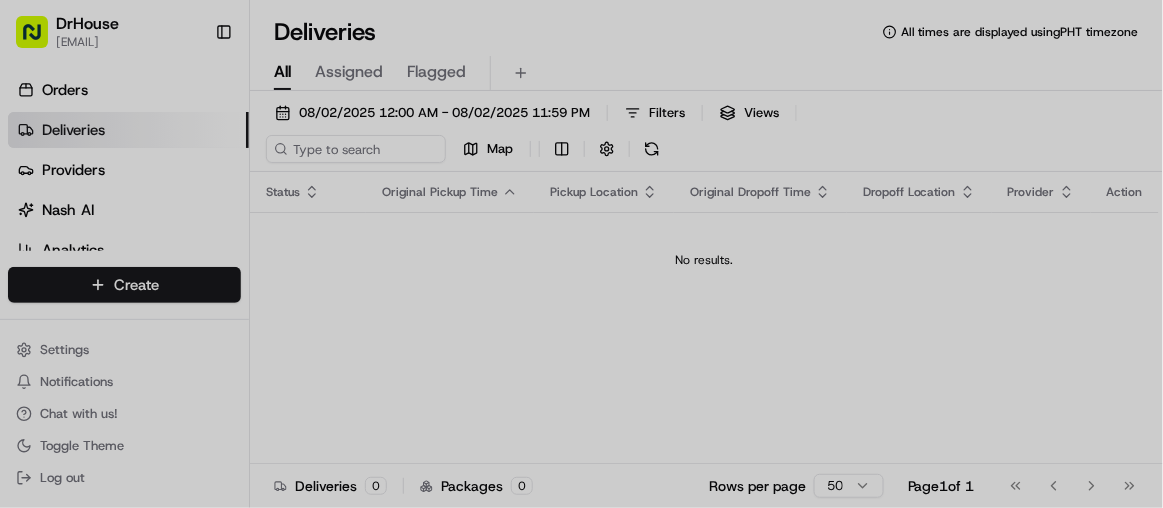 scroll, scrollTop: 0, scrollLeft: 0, axis: both 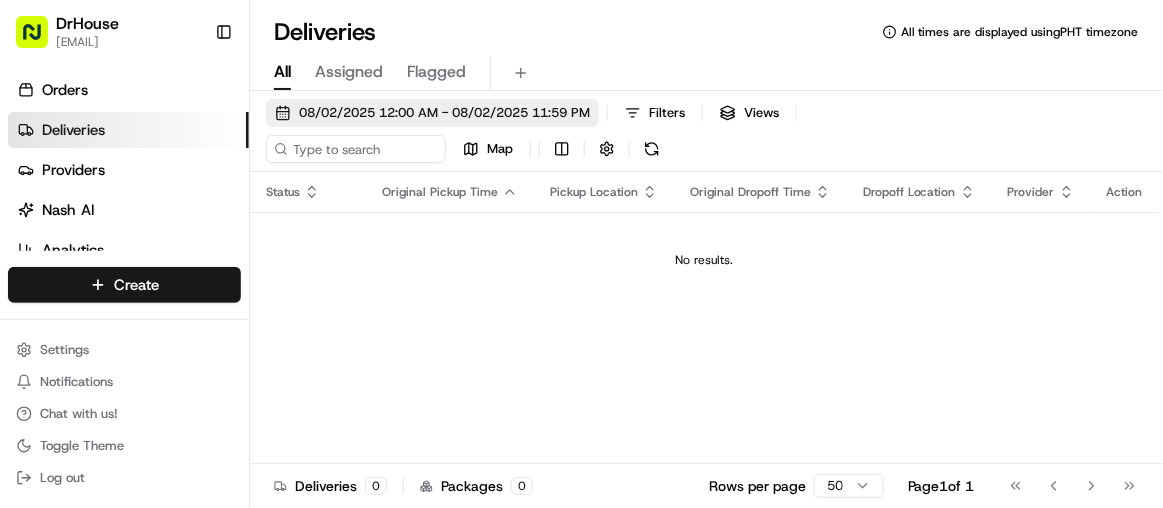 click on "08/02/2025 12:00 AM - 08/02/2025 11:59 PM" at bounding box center [444, 113] 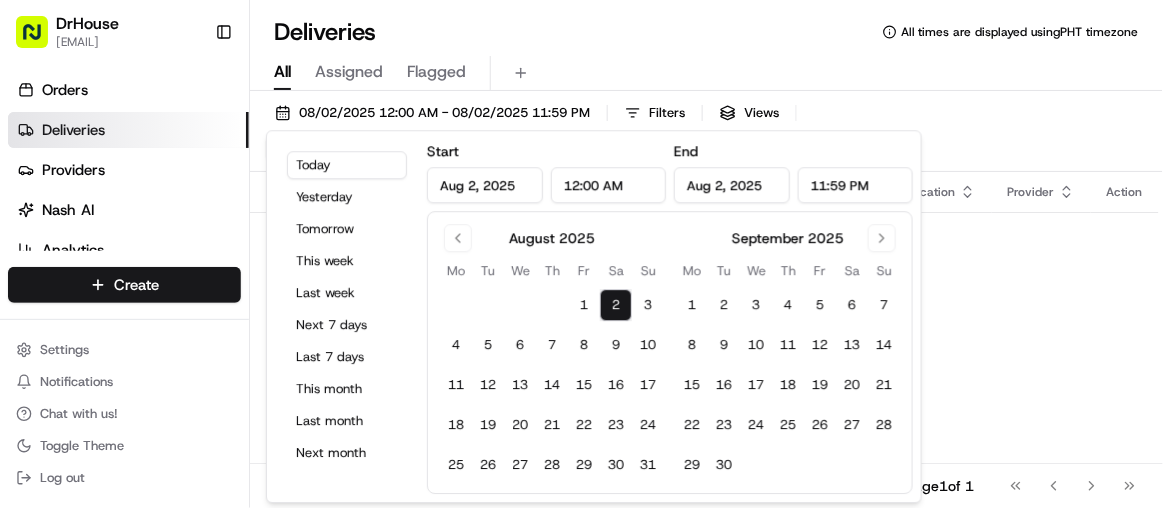 type on "Aug 2, 2025" 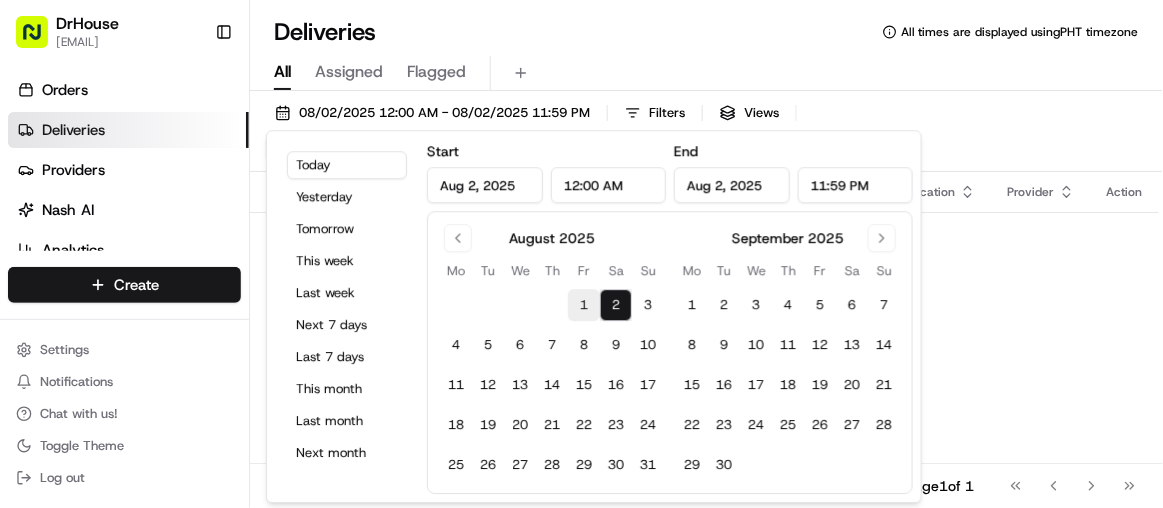 click on "1" at bounding box center [584, 305] 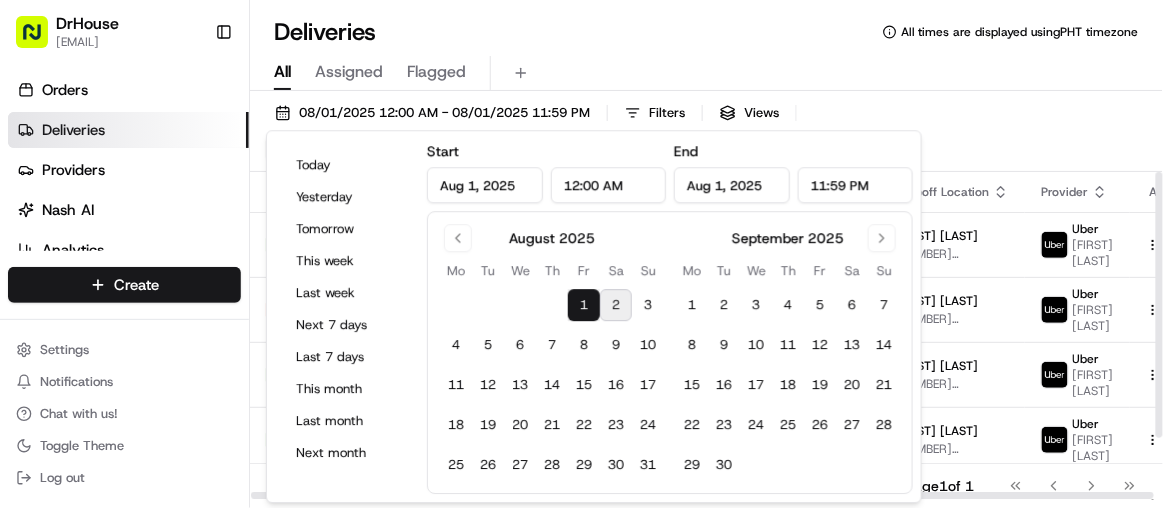 click on "08/01/2025 12:00 AM - 08/01/2025 11:59 PM Filters Views Map Status Original Pickup Time Pickup Location Original Dropoff Time Dropoff Location Provider Action Dropoff Complete 12:00 AM 08/01/2025 Liberty Rx Healthmart Pharmacy 3469 W. Boynton Beach Blvd., Suite 6, Boynton Beach, FL 33436, US 12:20 AM 08/01/2025 paul whitely 8587 Tourmaline Boulevard, Boynton Beach, FL 33472, US Uber ARMANDO R. Canceled 12:19 AM 08/01/2025 Liberty Rx Healthmart Pharmacy 3469 W. Boynton Beach Blvd., Suite 6, Boynton Beach, FL 33436, US 12:39 AM 08/01/2025 paul whitely 8587 Tourmaline Boulevard, Boynton Beach, FL 33472, US Uber Latrice C. Dropoff Complete 9:09 PM 08/01/2025 Preston's Pharmacy 5101 Langston Blvd, Arlington, VA 222071603, US 9:29 PM 08/01/2025 Madilynn Kane 3091 Savoy Drive, Fairfax, VA 22031, US Uber TYLAR S. Dropoff Complete 9:42 PM 08/01/2025 Silver Rod Drugs 5105 Church Ave, Brooklyn, NY 11203, US 10:02 PM 08/01/2025 Ikraam osman 2708 Snyder Avenue, 514, Brooklyn, NY 11226, US Uber ISMAILA S. Dropoff Complete" at bounding box center (706, 319) 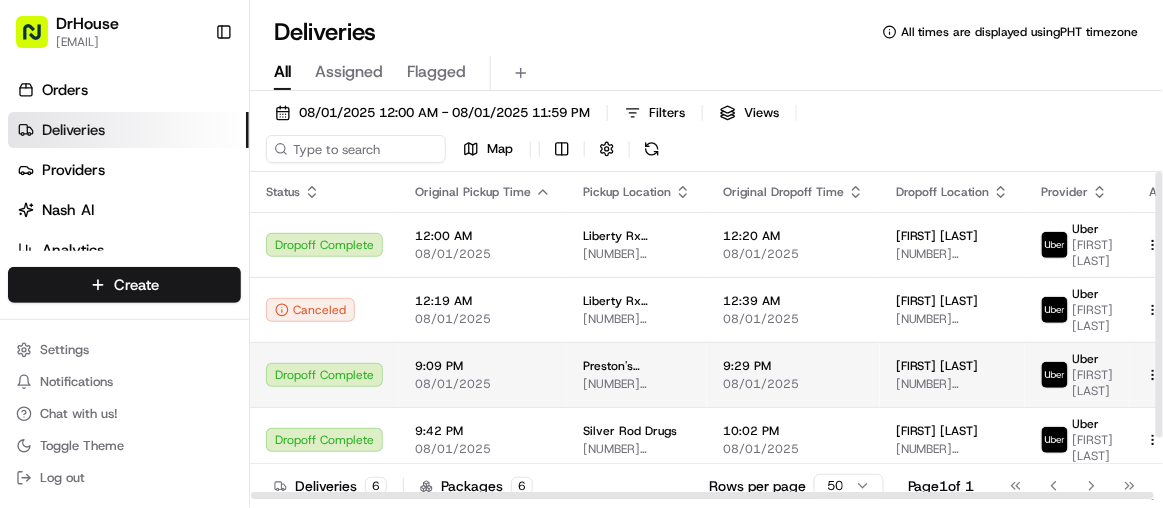 scroll, scrollTop: 76, scrollLeft: 0, axis: vertical 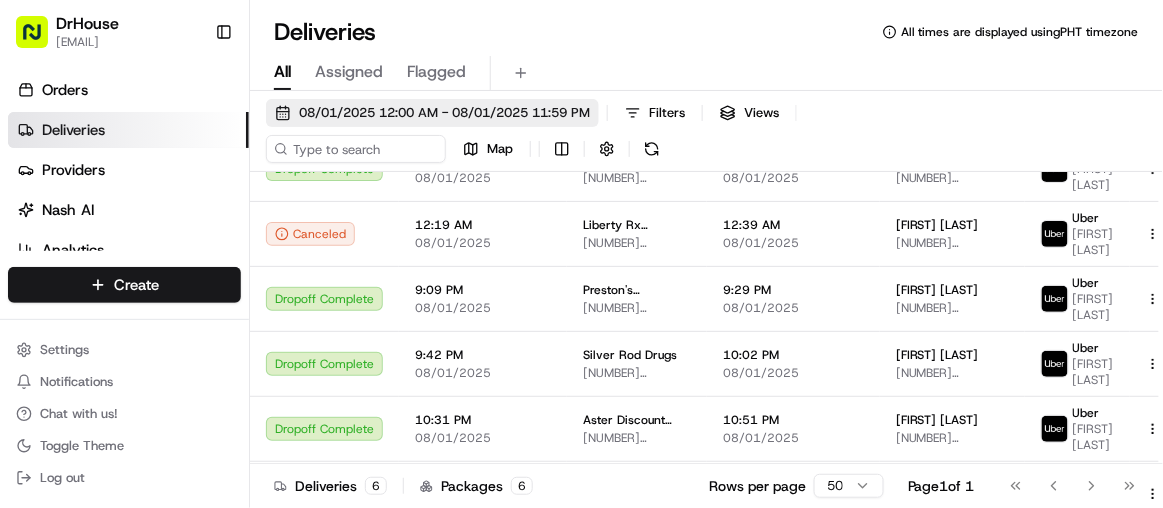 click on "08/01/2025 12:00 AM - 08/01/2025 11:59 PM" at bounding box center (444, 113) 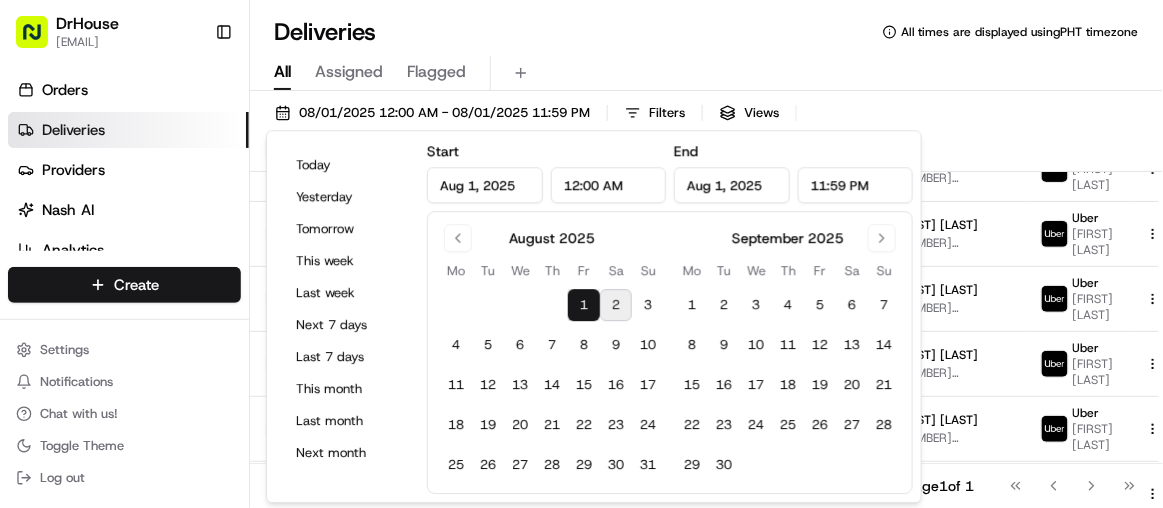 click on "2" at bounding box center (616, 305) 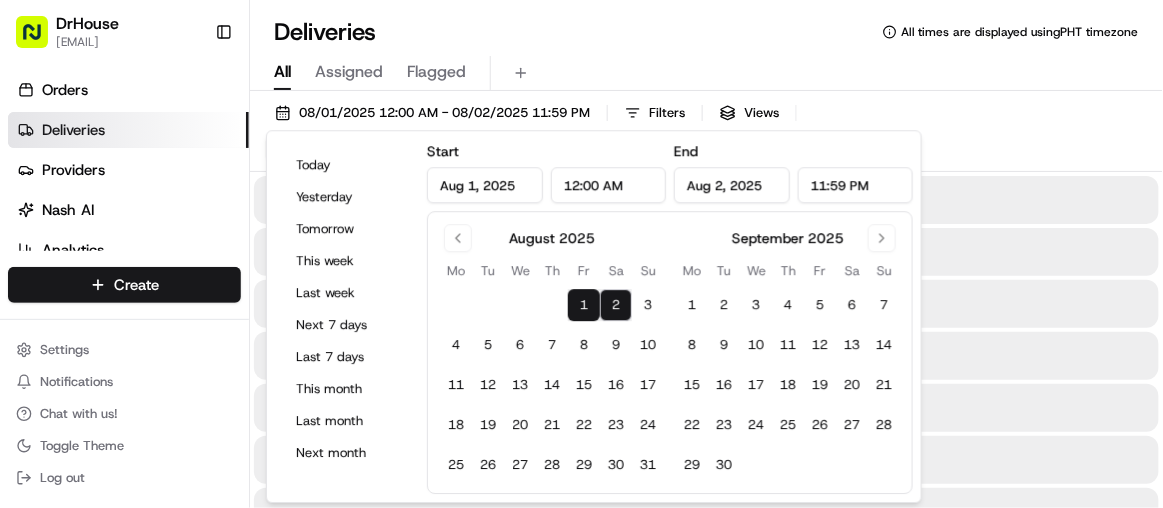 type on "Aug 2, 2025" 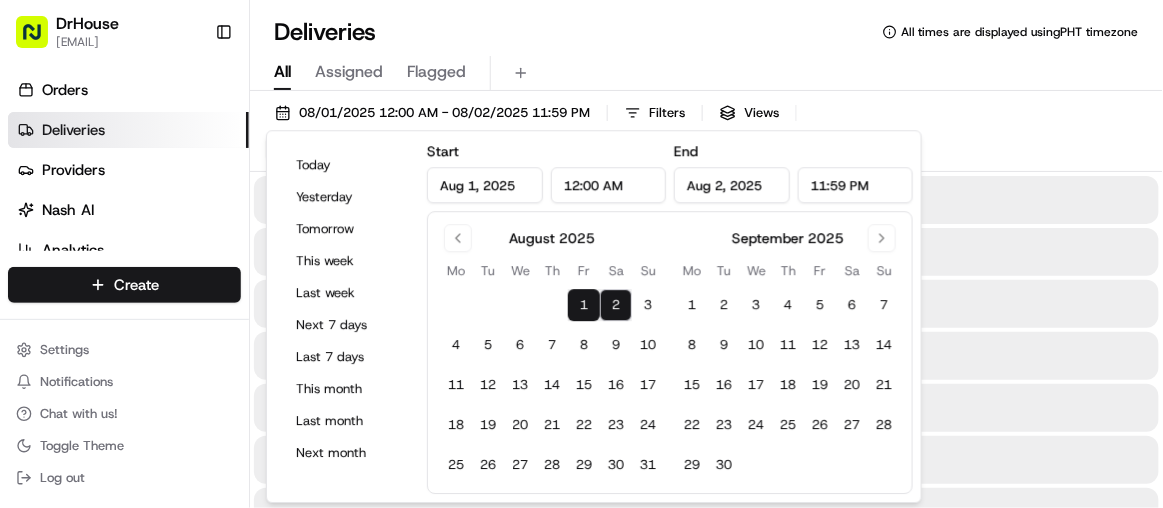 click on "Deliveries All times are displayed using  PHT   timezone" at bounding box center [706, 32] 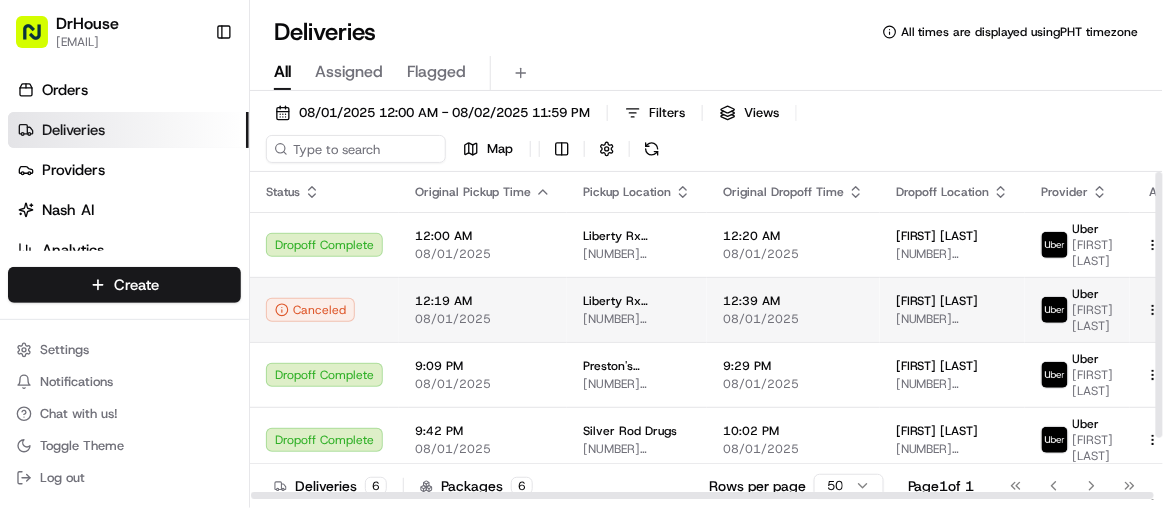 scroll, scrollTop: 76, scrollLeft: 0, axis: vertical 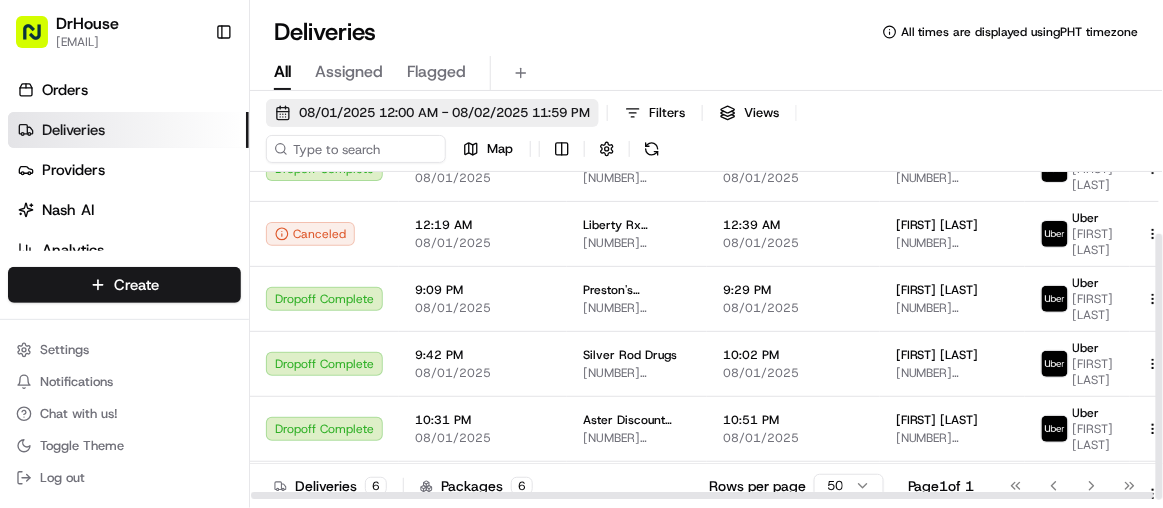 click on "08/01/2025 12:00 AM - 08/02/2025 11:59 PM" at bounding box center [444, 113] 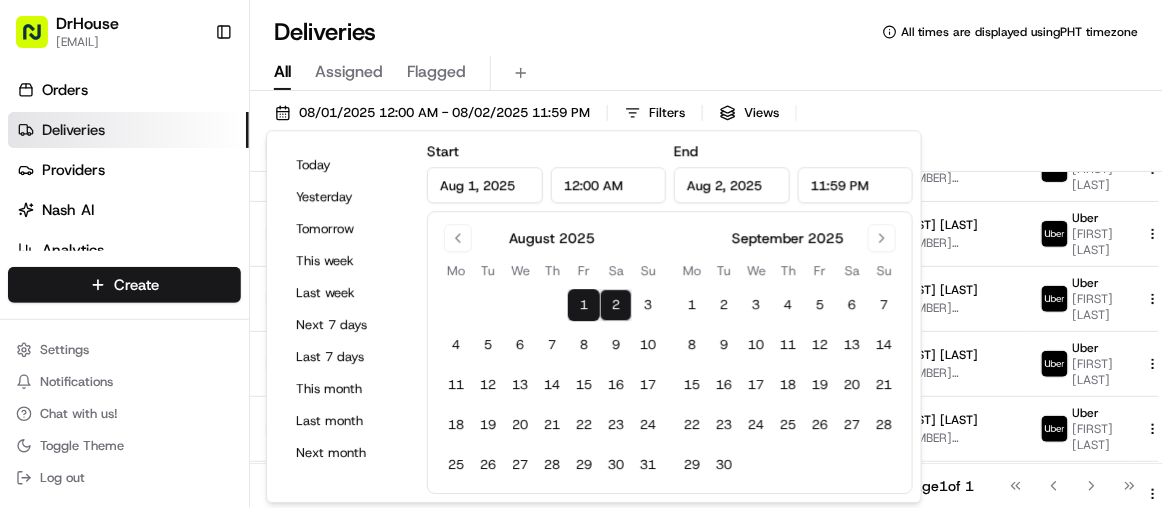 click on "2" at bounding box center (616, 305) 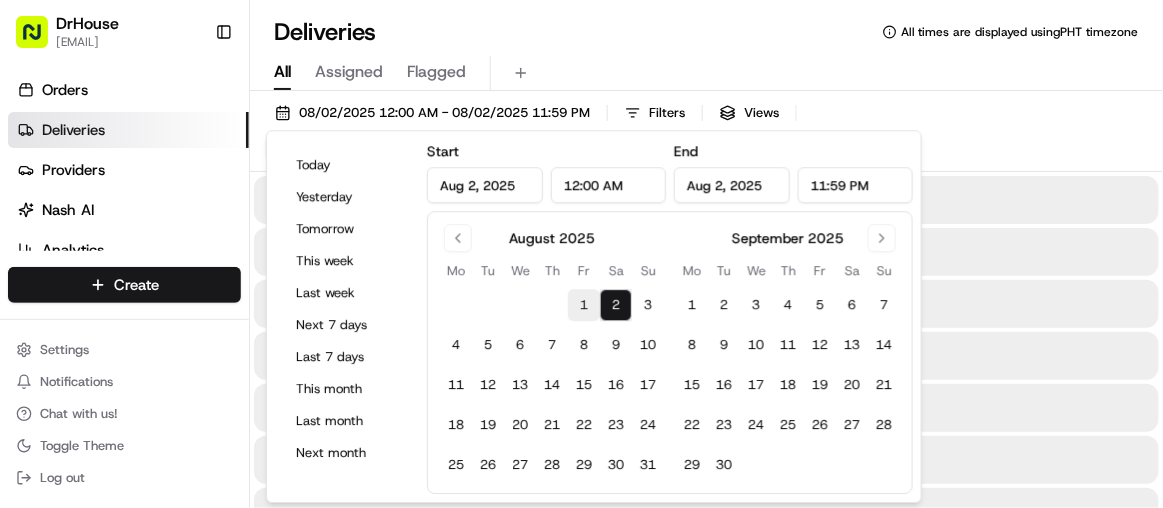 click on "1" at bounding box center [584, 305] 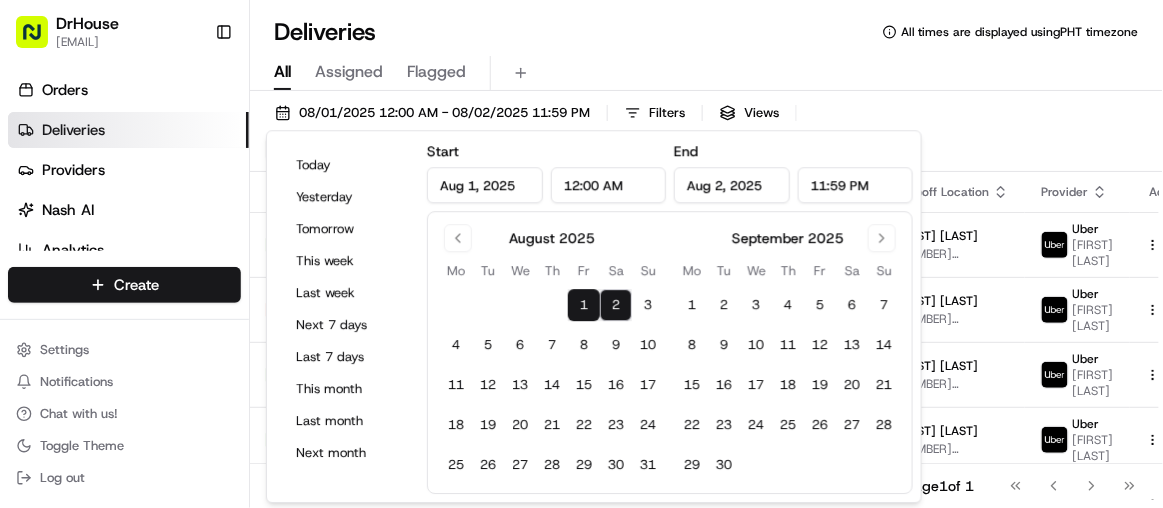 click on "1" at bounding box center (584, 305) 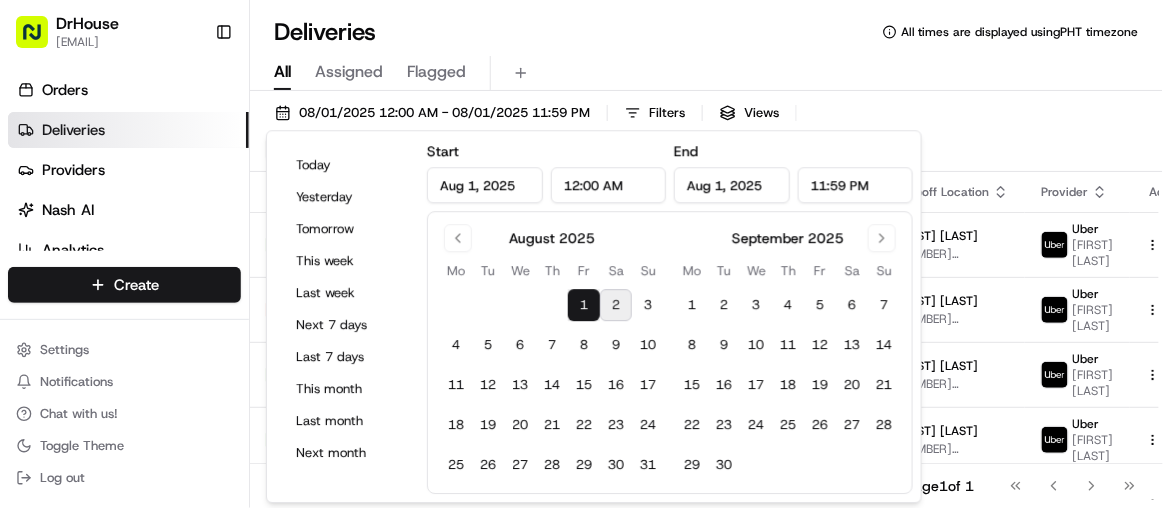 click on "2" at bounding box center [616, 305] 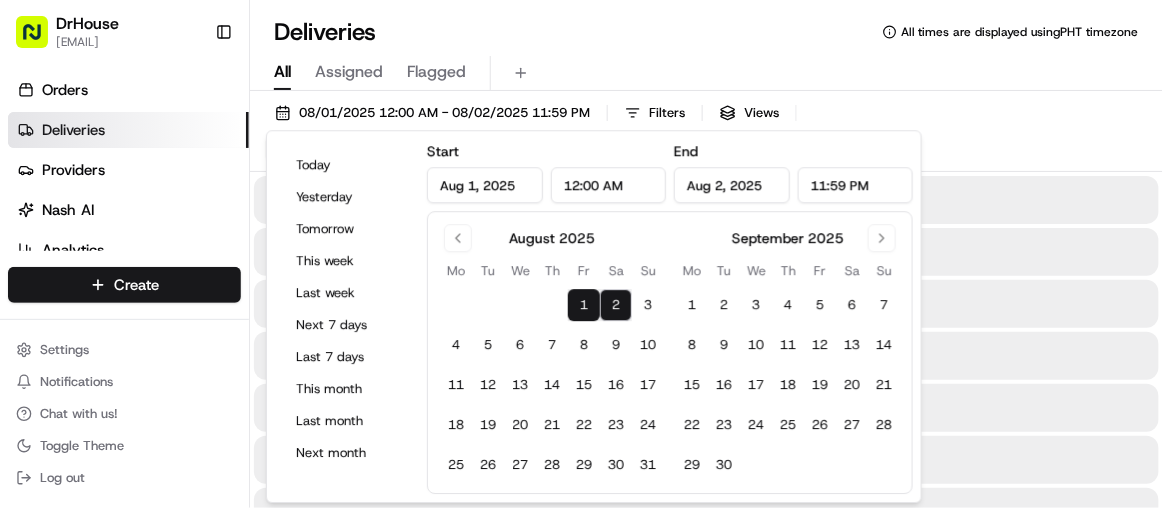 click on "1" at bounding box center (584, 305) 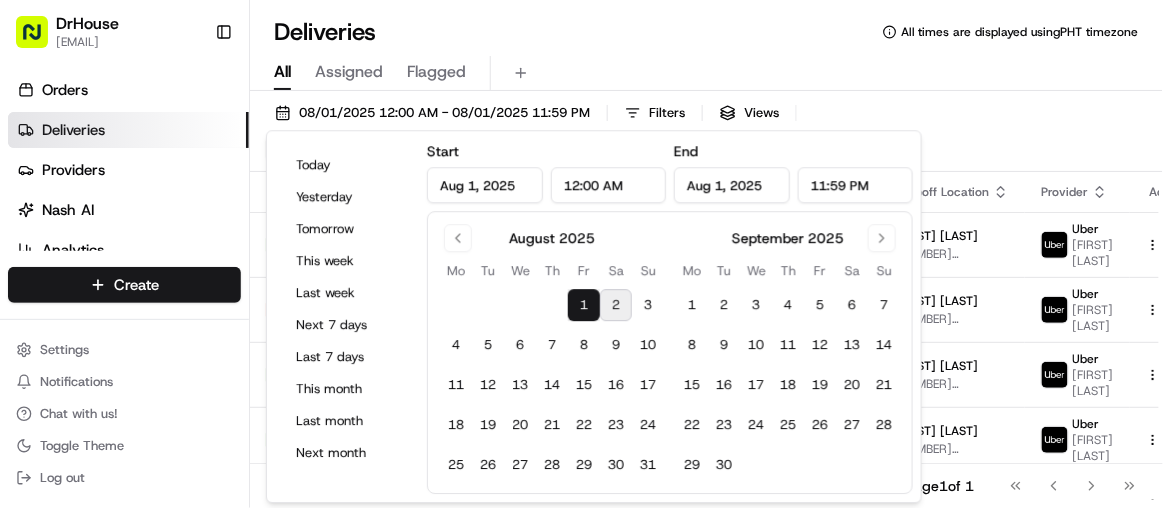 click on "2" at bounding box center [616, 305] 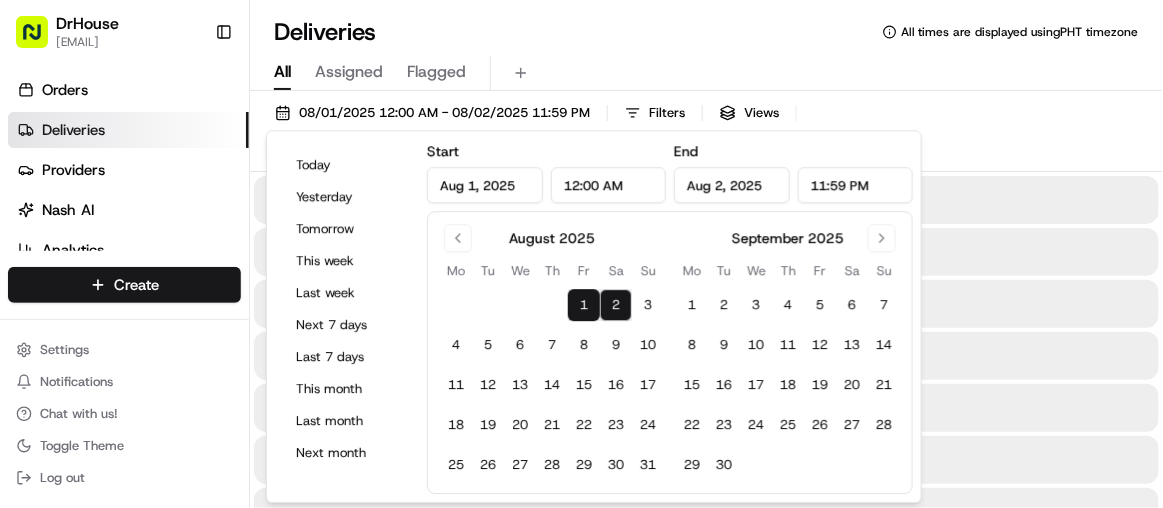 click on "2" at bounding box center [616, 305] 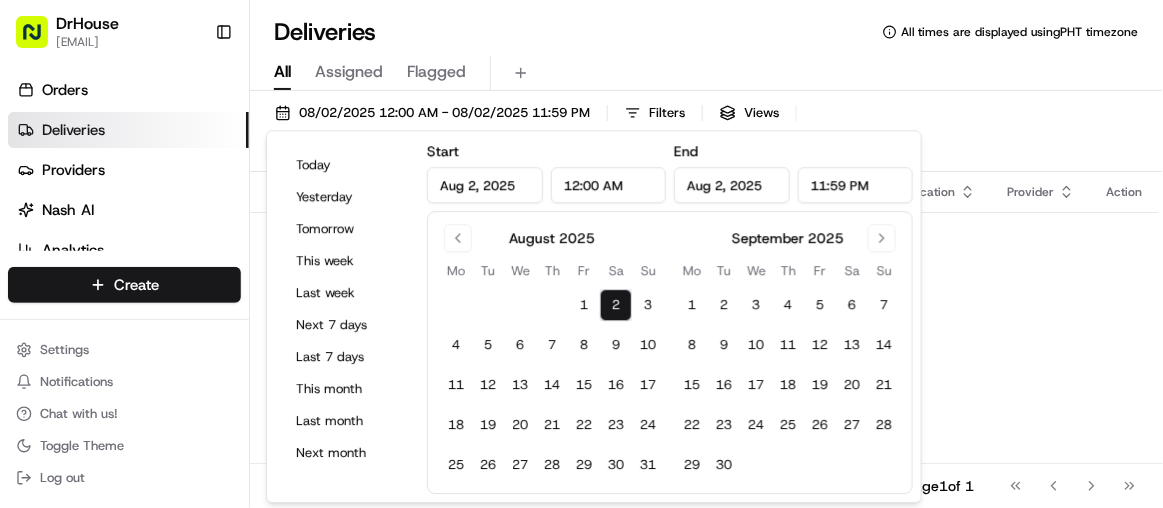 click on "Deliveries All times are displayed using  PHT   timezone" at bounding box center [706, 32] 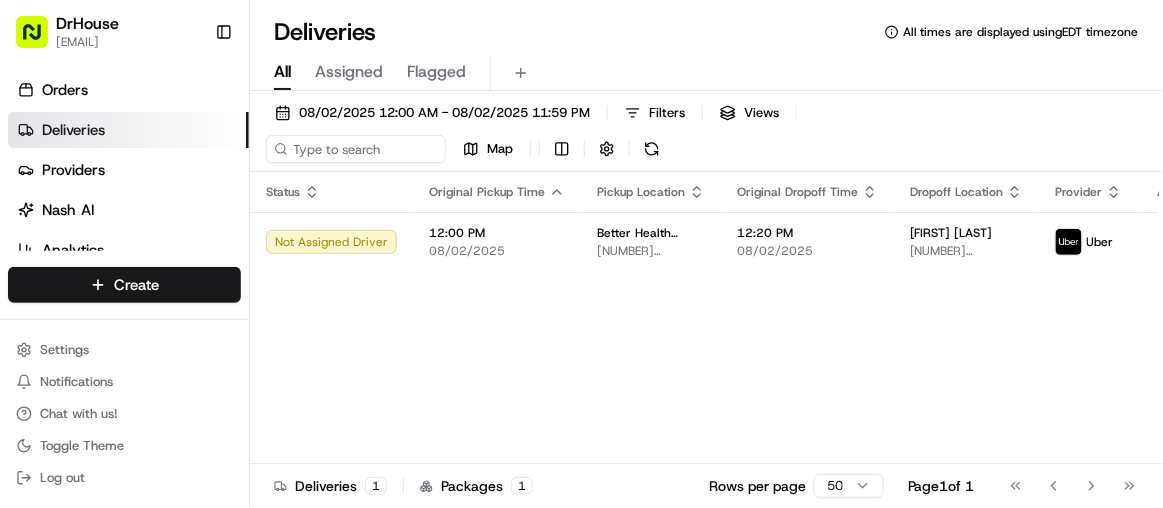 scroll, scrollTop: 0, scrollLeft: 0, axis: both 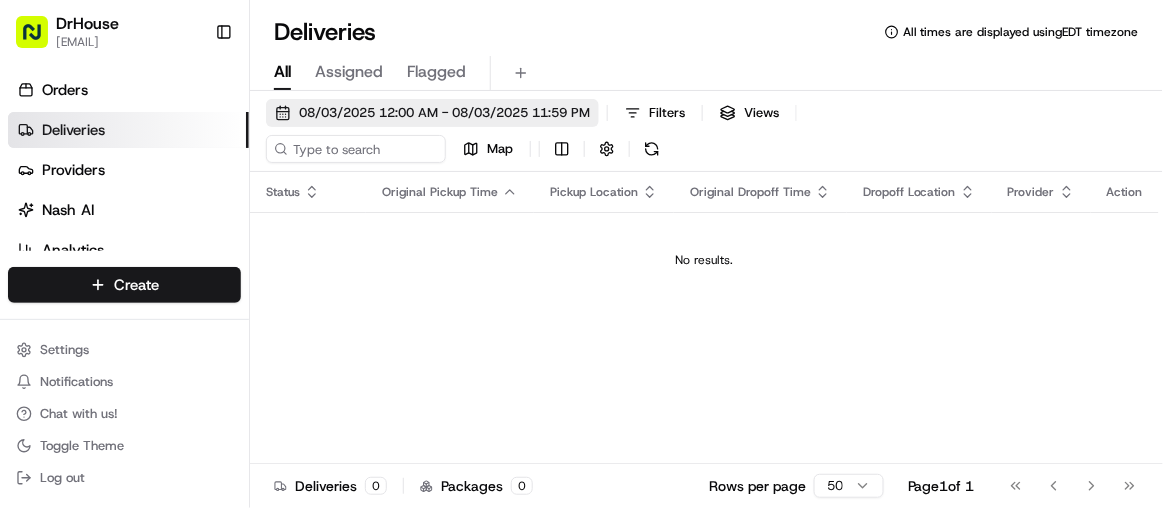 click on "08/03/2025 12:00 AM - 08/03/2025 11:59 PM" at bounding box center [444, 113] 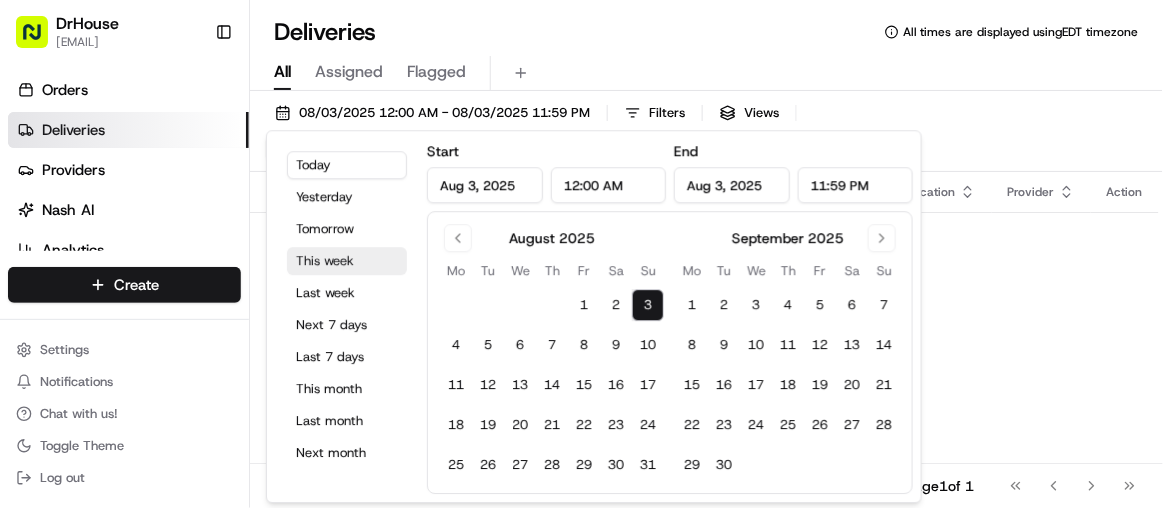 type on "Aug 3, 2025" 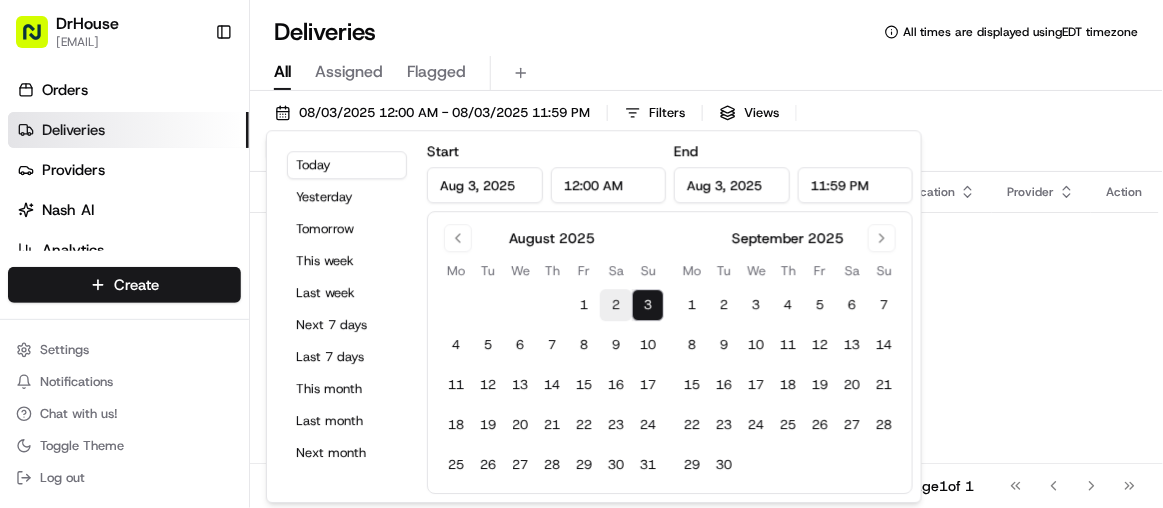 click on "2" at bounding box center (616, 305) 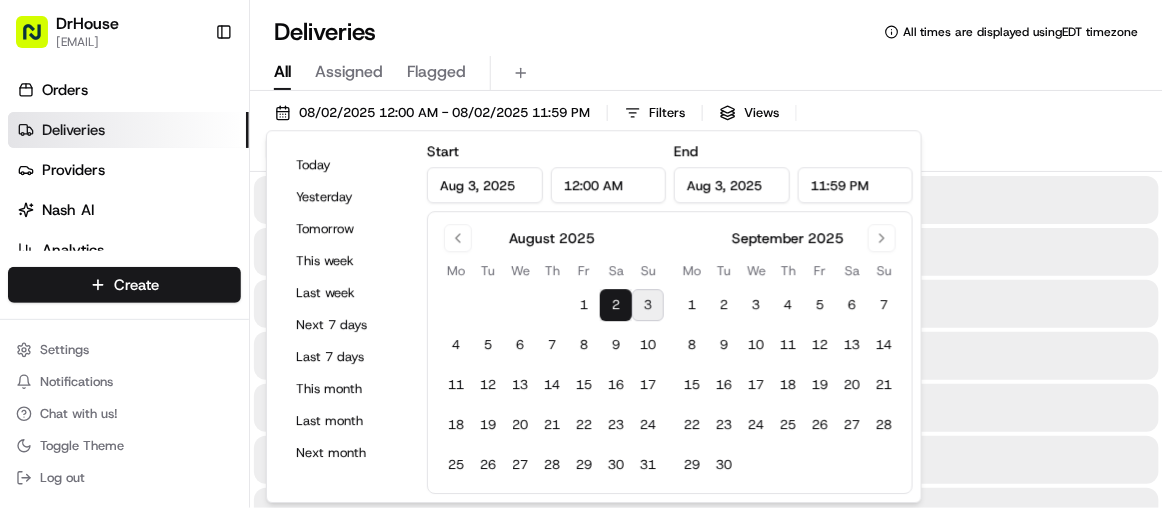 type on "Aug 2, 2025" 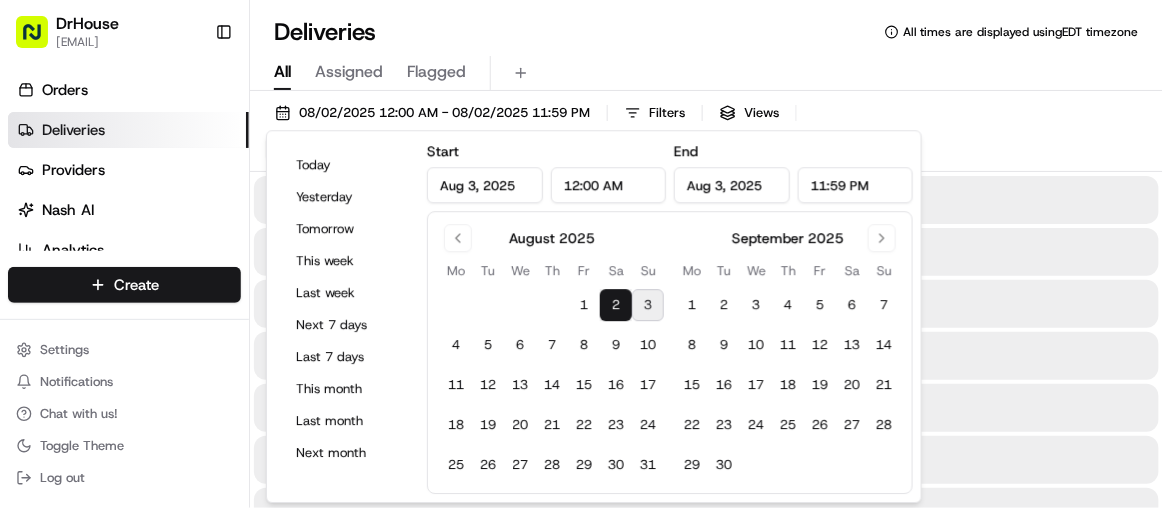 type on "Aug 2, 2025" 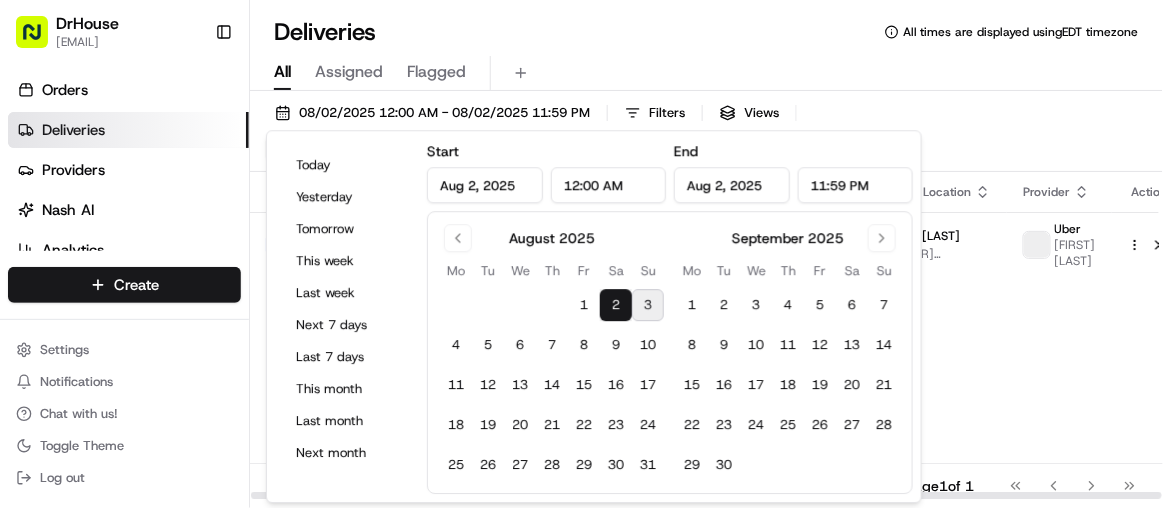 click on "08/02/2025 12:00 AM - 08/02/2025 11:59 PM Filters Views Map" at bounding box center [706, 135] 